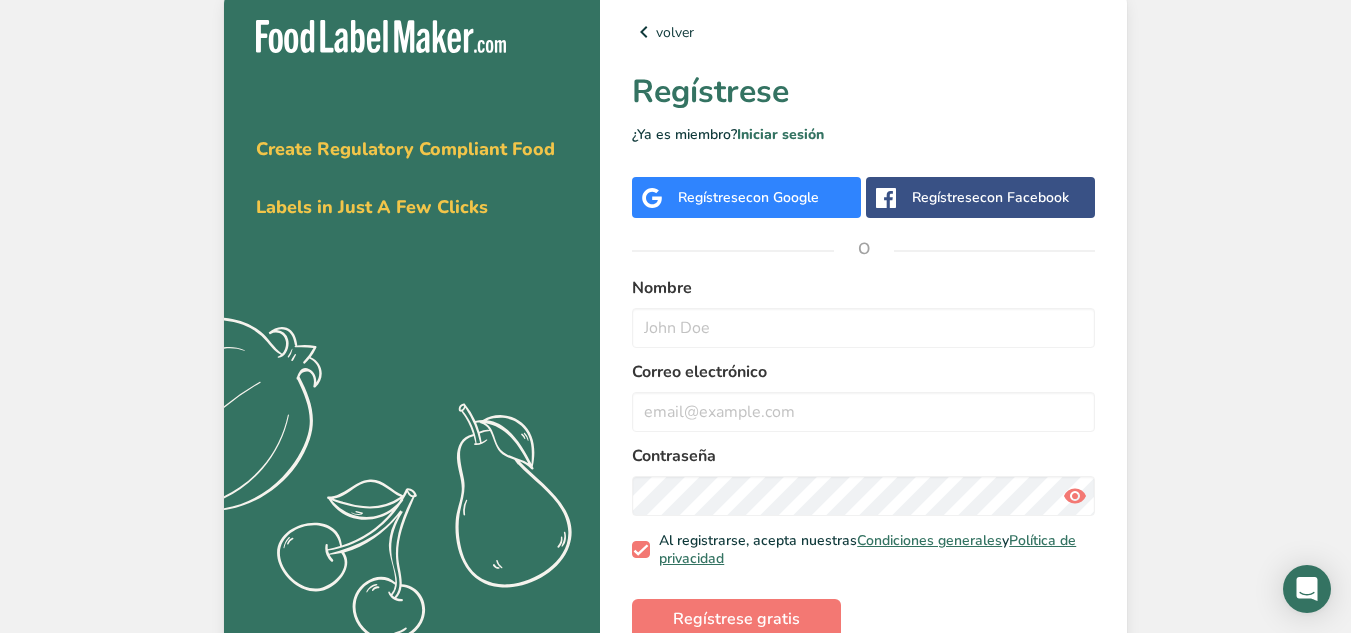 scroll, scrollTop: 0, scrollLeft: 0, axis: both 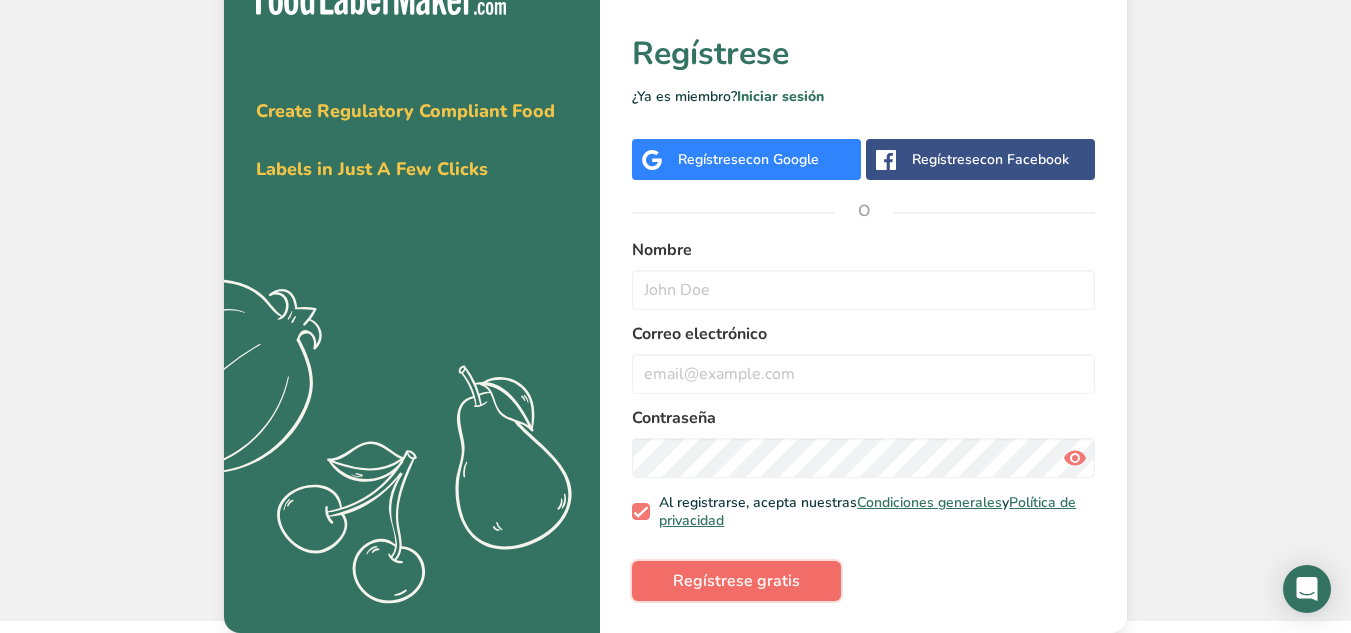 click on "Regístrese gratis" at bounding box center [736, 581] 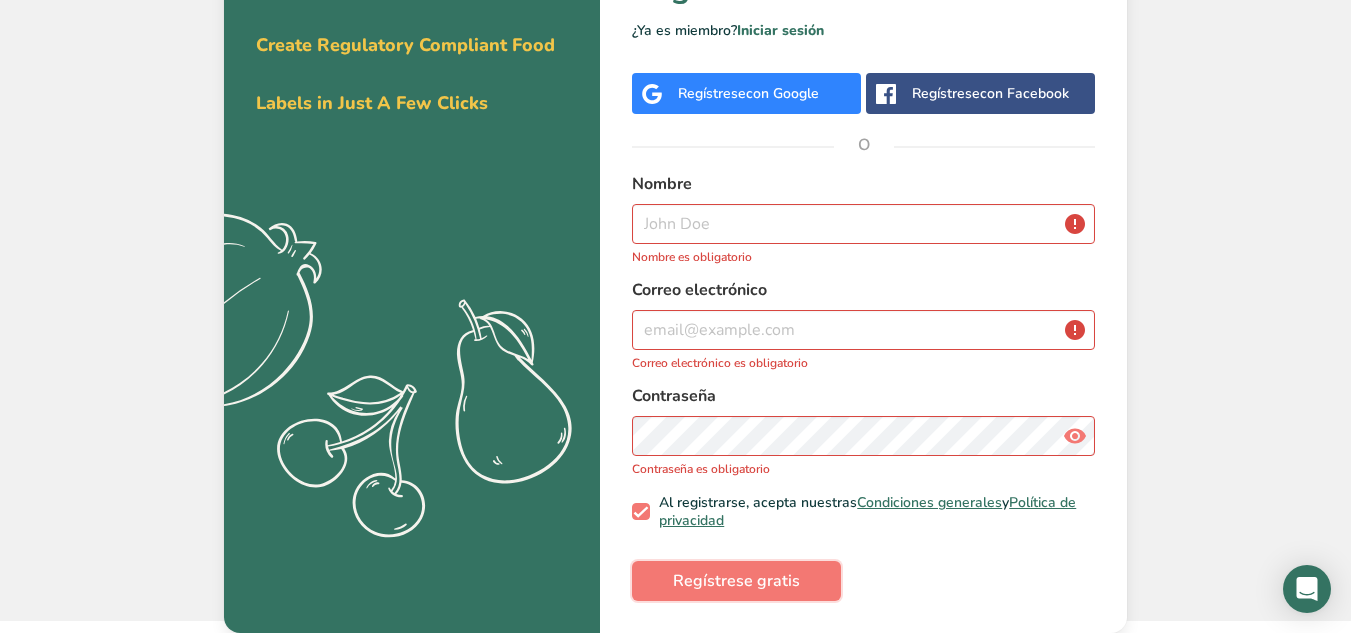 scroll, scrollTop: 0, scrollLeft: 0, axis: both 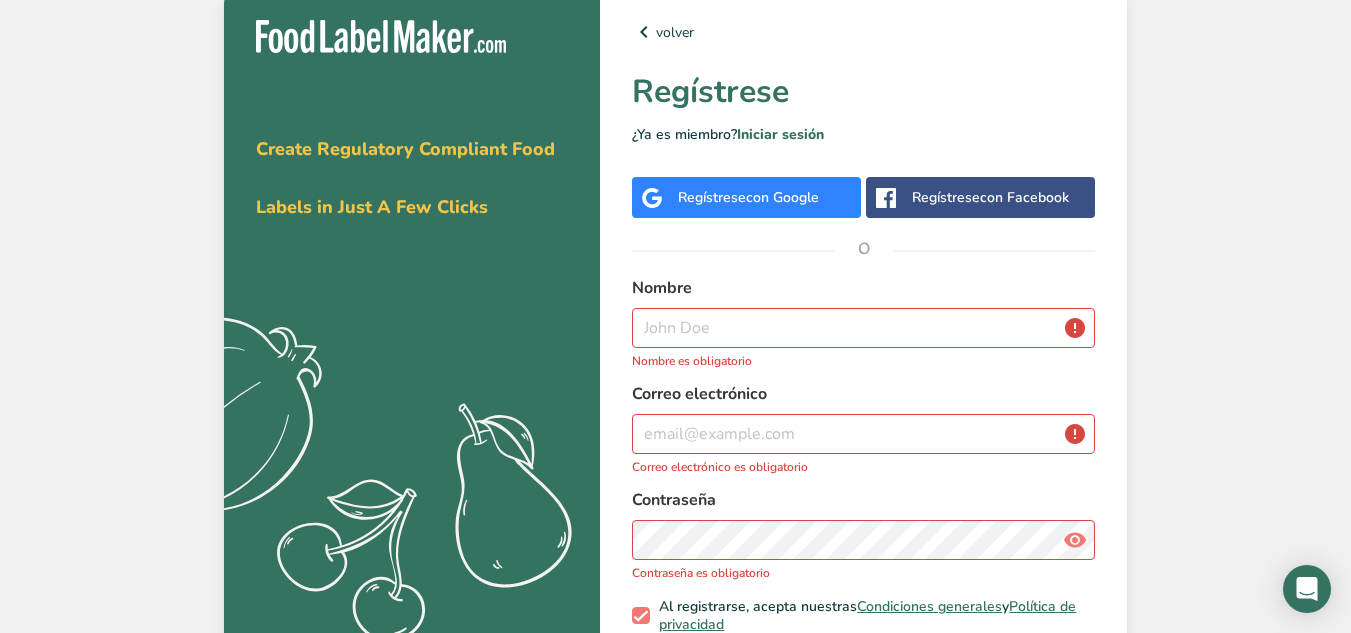 click on "Regístrese  con Google" at bounding box center (746, 197) 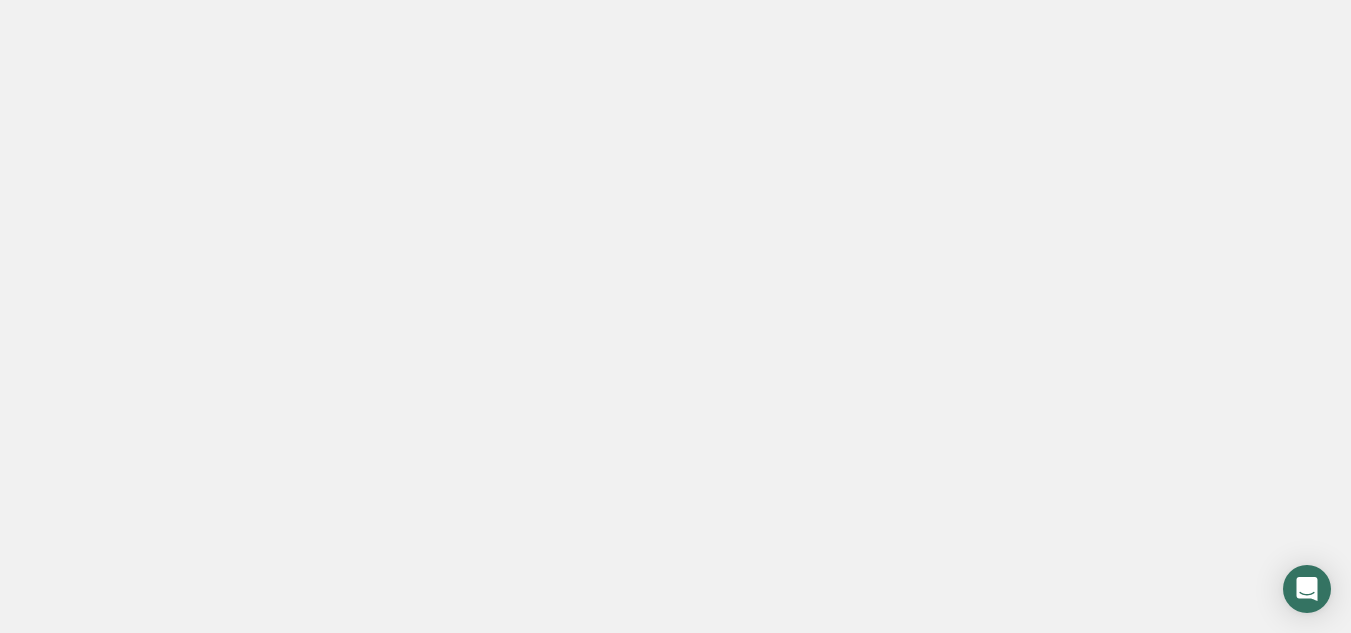 scroll, scrollTop: 0, scrollLeft: 0, axis: both 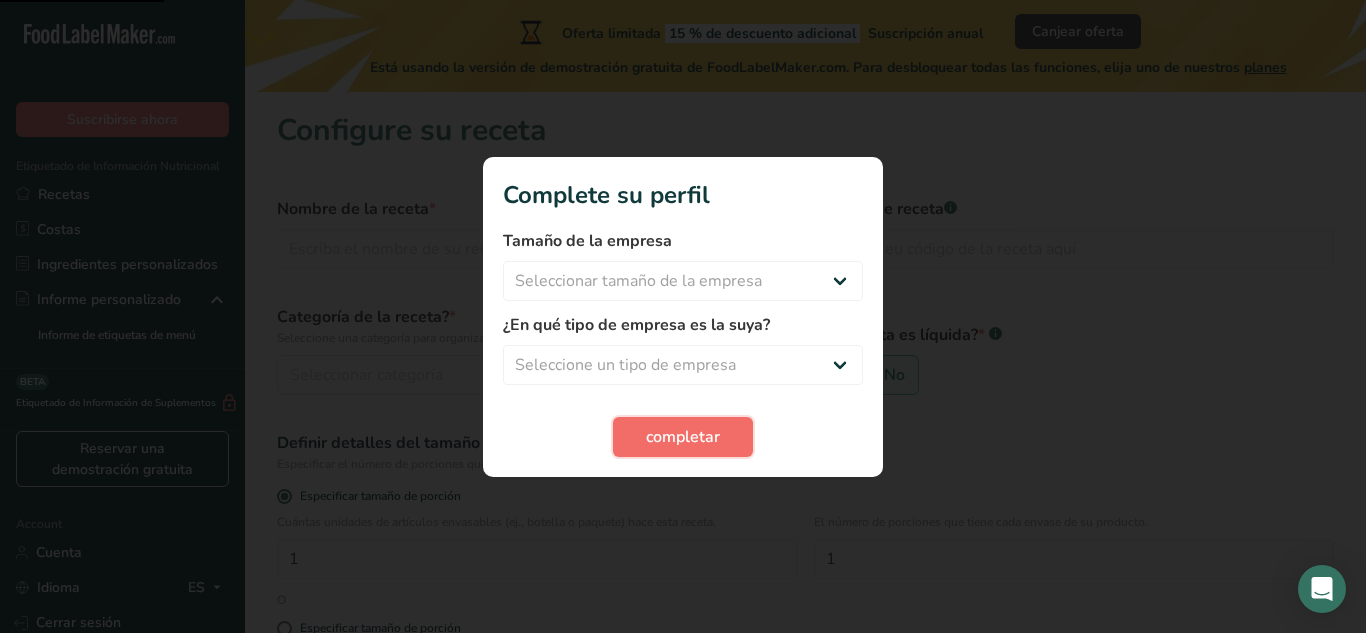 click on "completar" at bounding box center [683, 437] 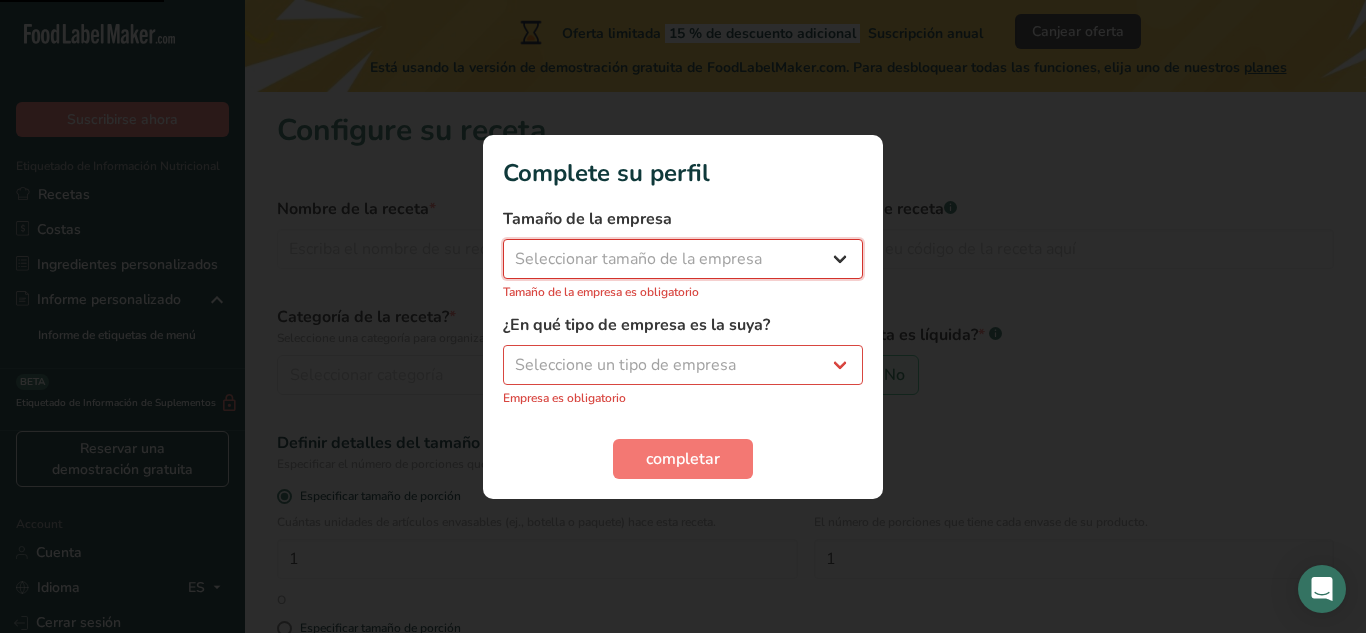 click on "Seleccionar tamaño de la empresa" at bounding box center (683, 259) 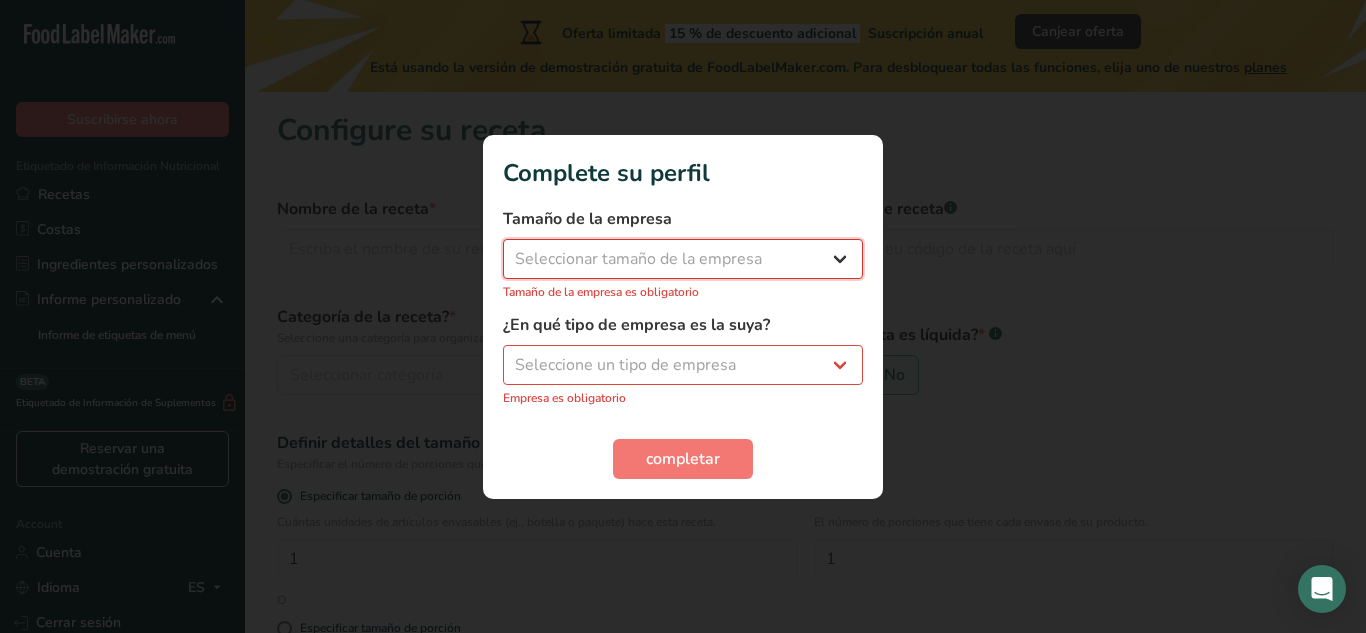 select on "1" 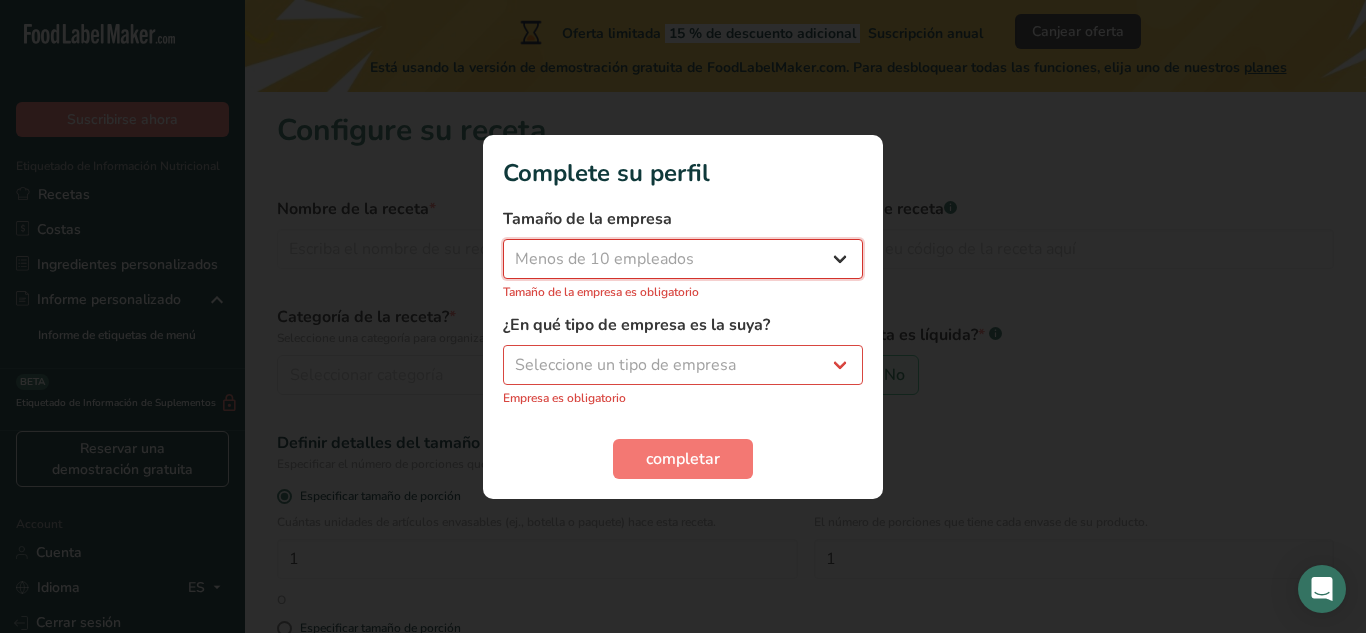 click on "Seleccionar tamaño de la empresa
Menos de 10 empleados
De 10 a 50 empleados
De 51 a 500 empleados
Más de 500 empleados" at bounding box center [683, 259] 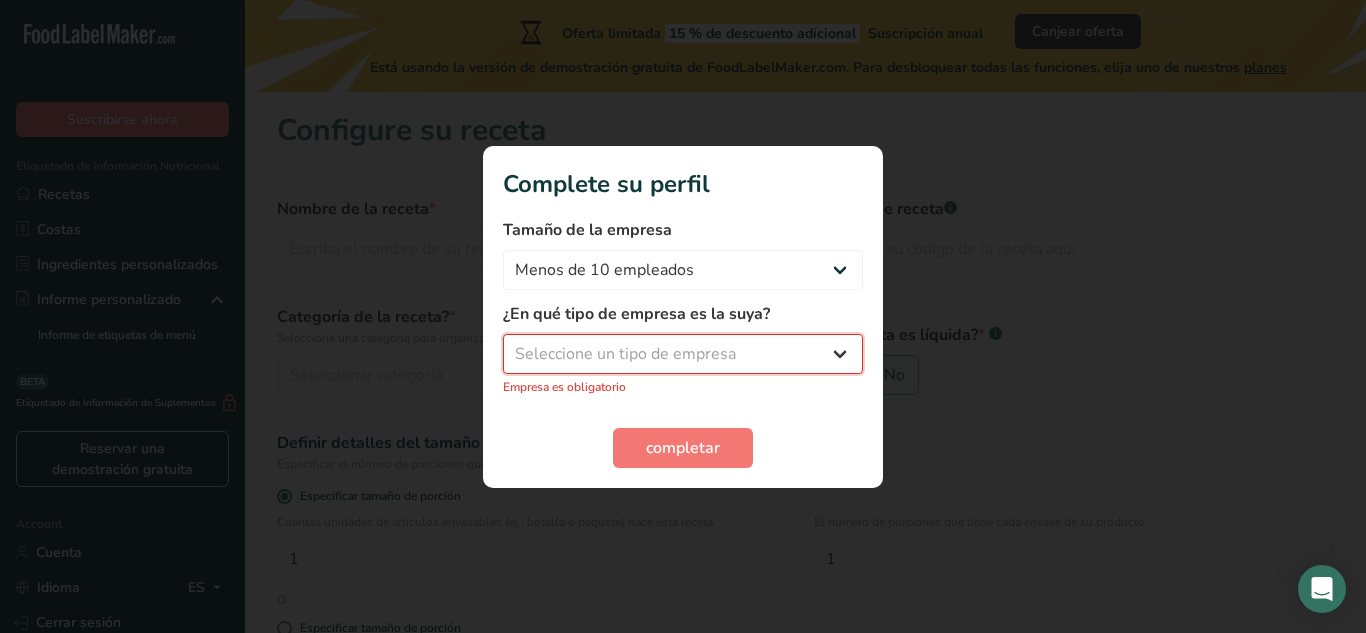 click on "Seleccione un tipo de empresa
Fabricante de alimentos envasados
Restaurante y cafetería
Panadería
Empresa de comidas preparadas y cáterin
Nutricionista
Bloguero gastronómico
Entrenador personal
Otro" at bounding box center (683, 354) 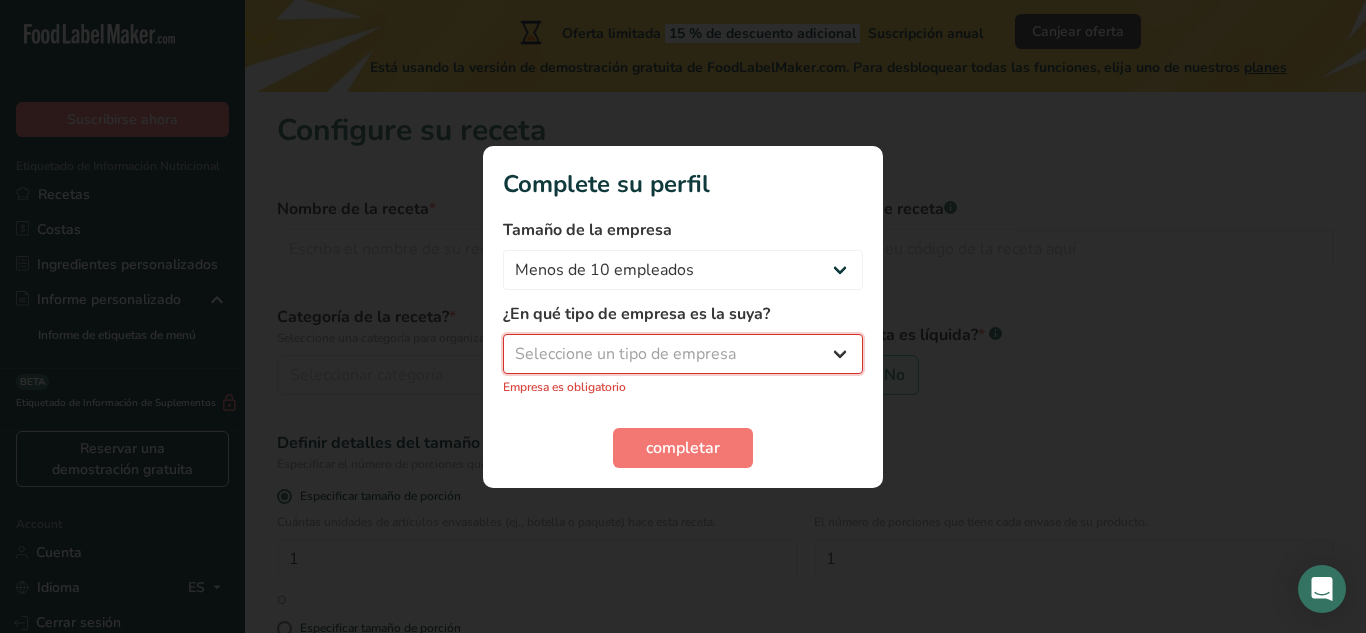 select on "2" 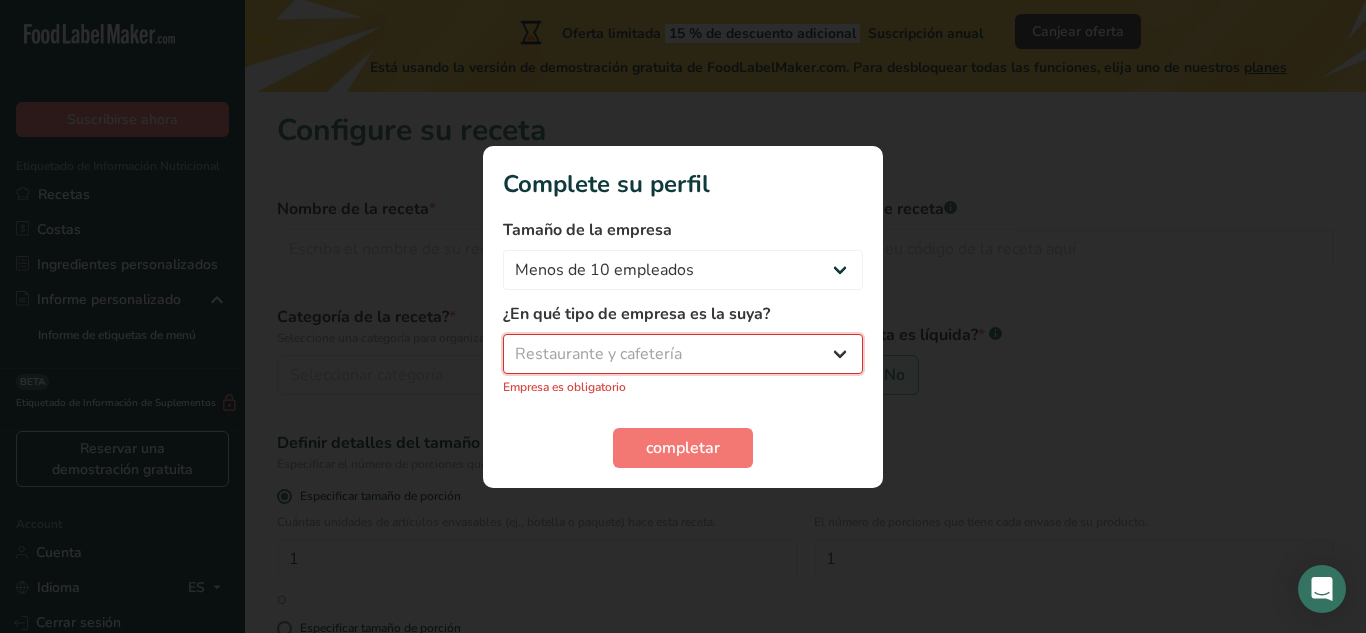 click on "Seleccione un tipo de empresa
Fabricante de alimentos envasados
Restaurante y cafetería
Panadería
Empresa de comidas preparadas y cáterin
Nutricionista
Bloguero gastronómico
Entrenador personal
Otro" at bounding box center [683, 354] 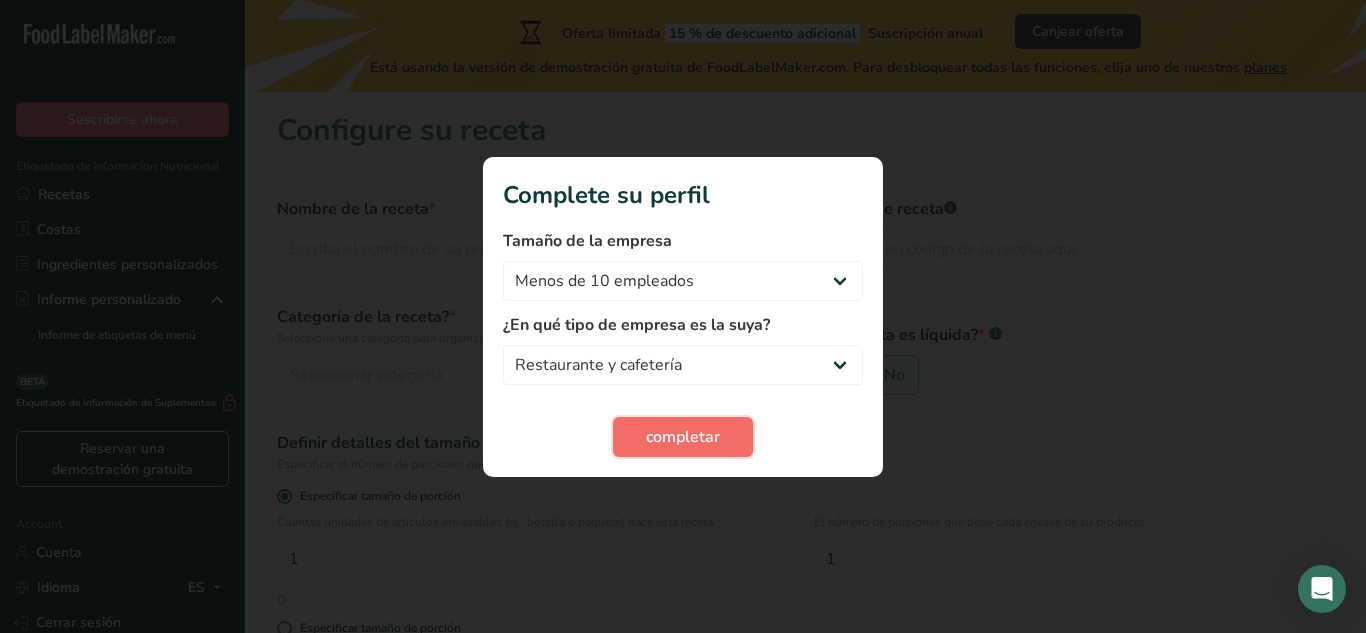 click on "completar" at bounding box center [683, 437] 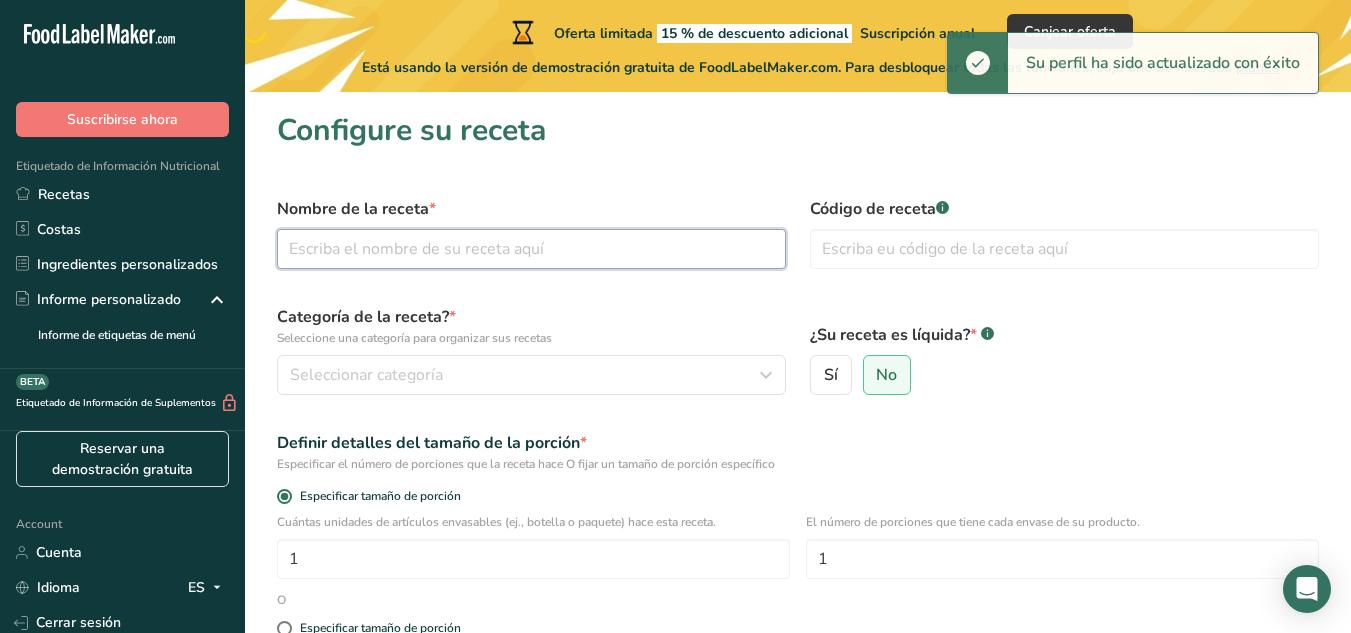 click at bounding box center [531, 249] 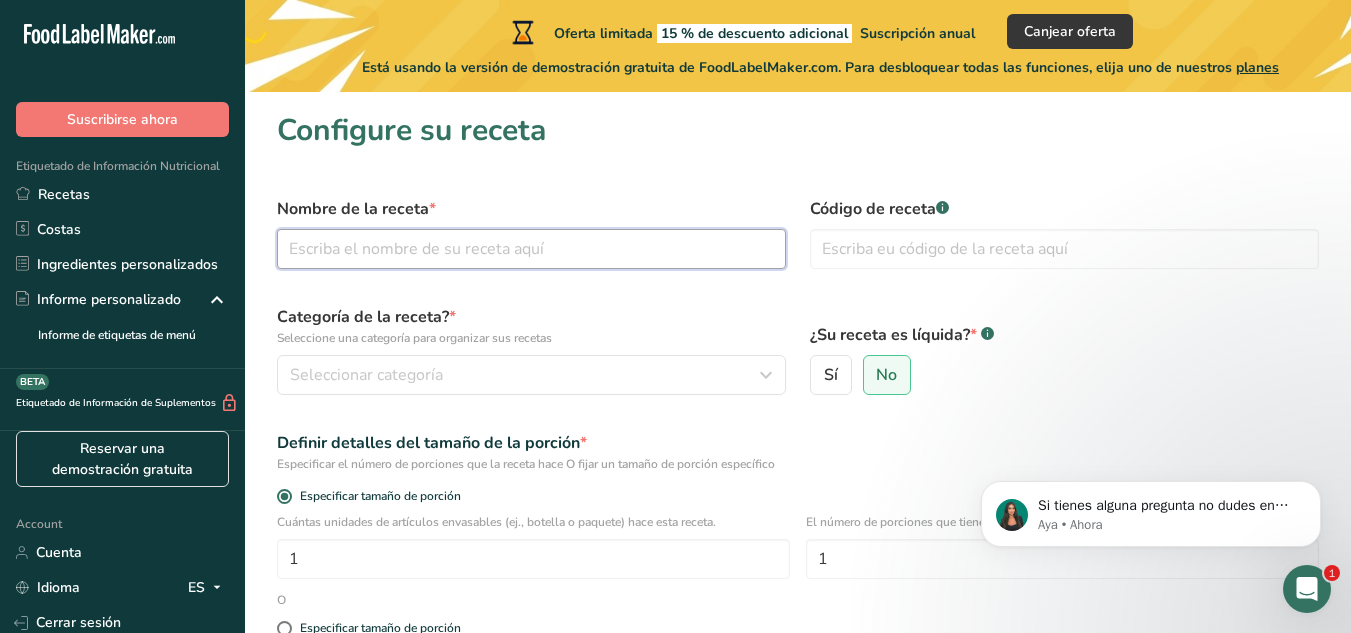 scroll, scrollTop: 0, scrollLeft: 0, axis: both 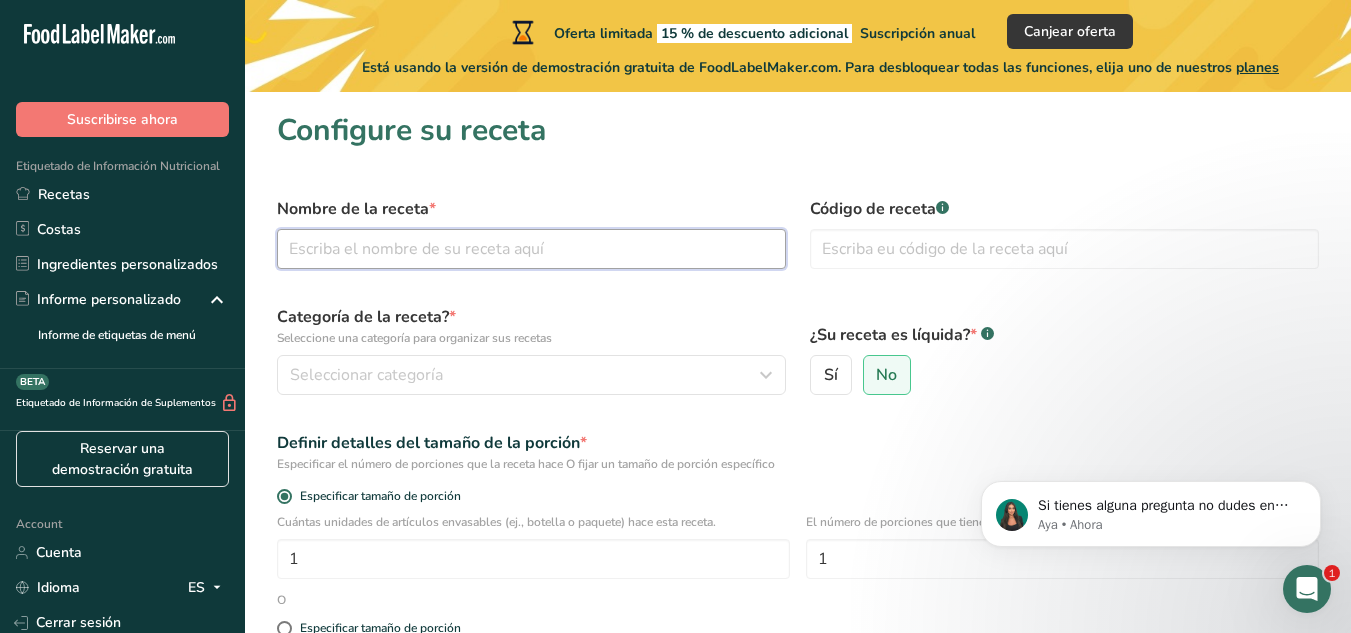 paste on "Fruzip Fresa‑Espinaca Antioxidante" 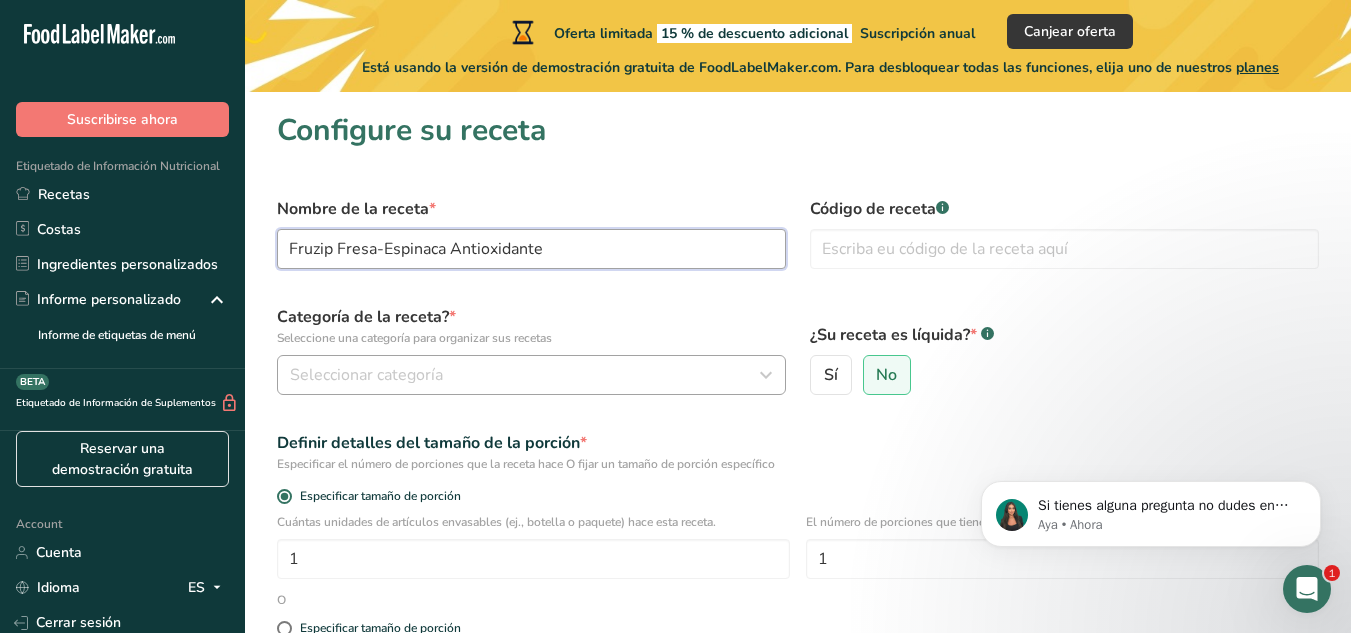 type on "Fruzip Fresa‑Espinaca Antioxidante" 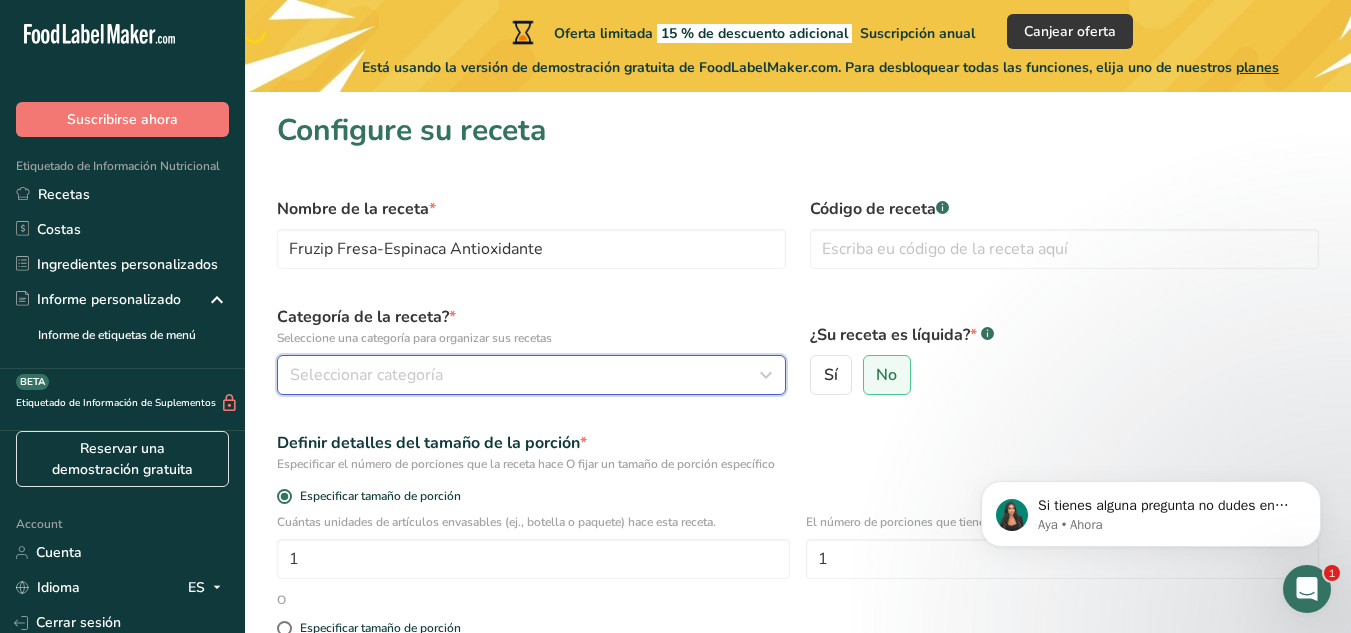 click on "Seleccionar categoría" at bounding box center [525, 375] 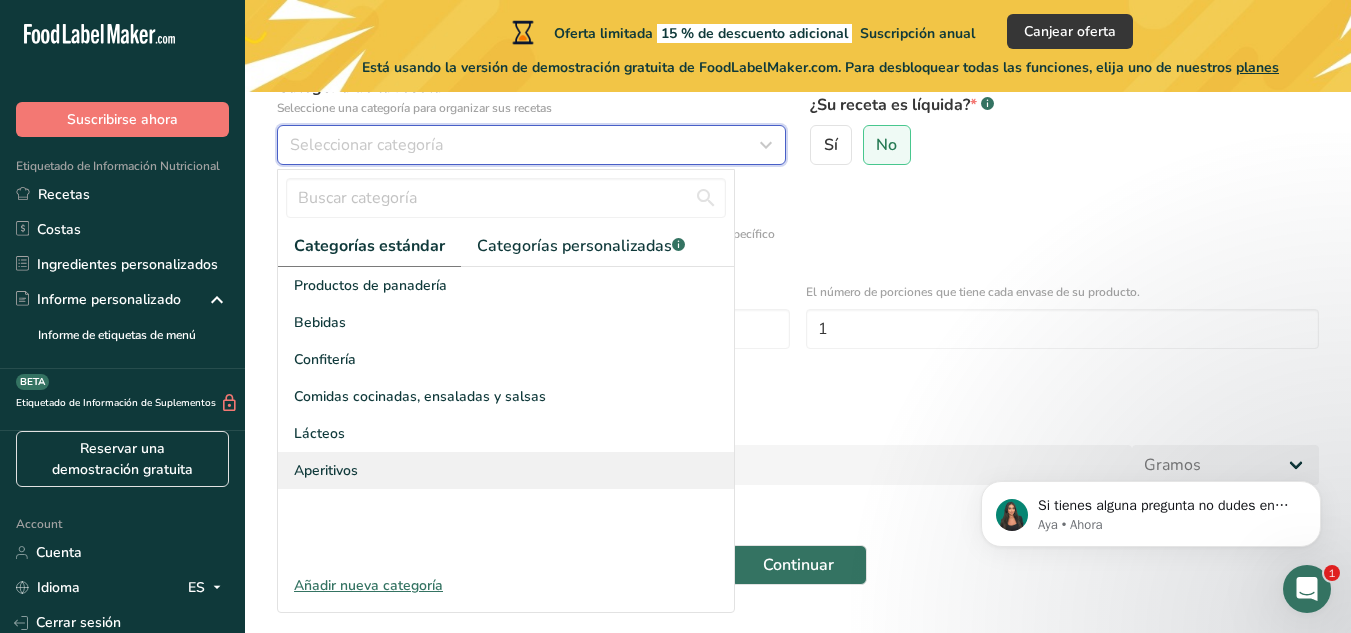scroll, scrollTop: 184, scrollLeft: 0, axis: vertical 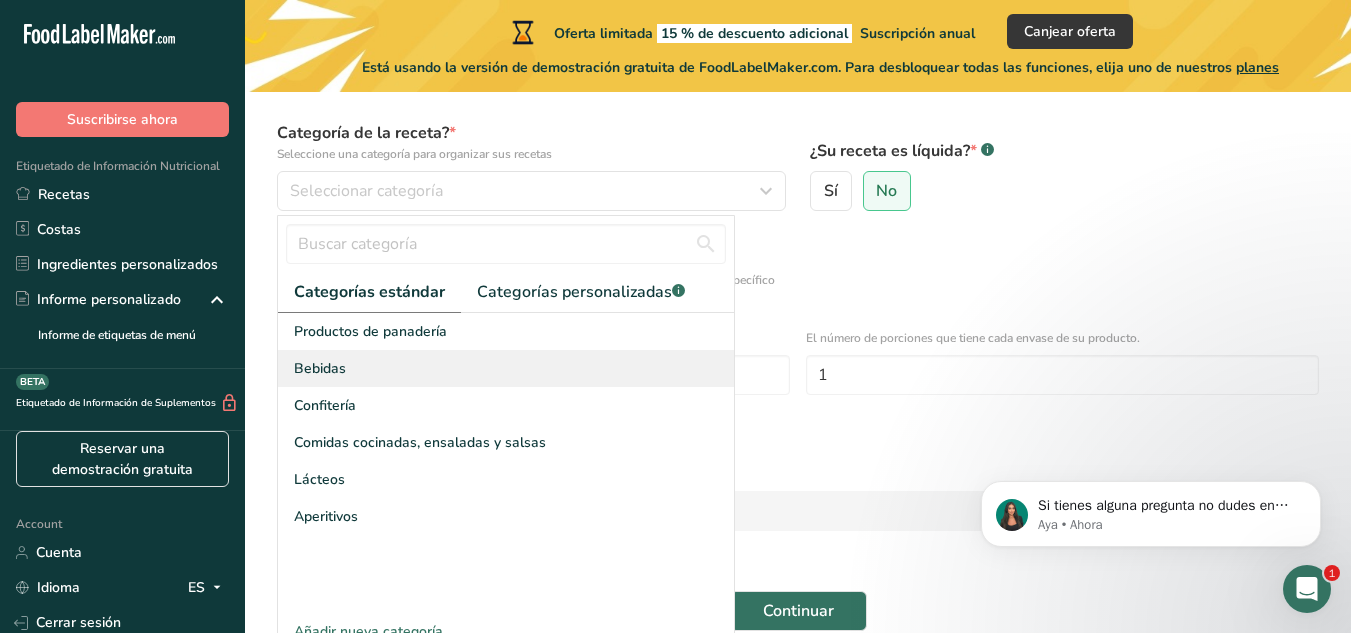 click on "Bebidas" at bounding box center [506, 368] 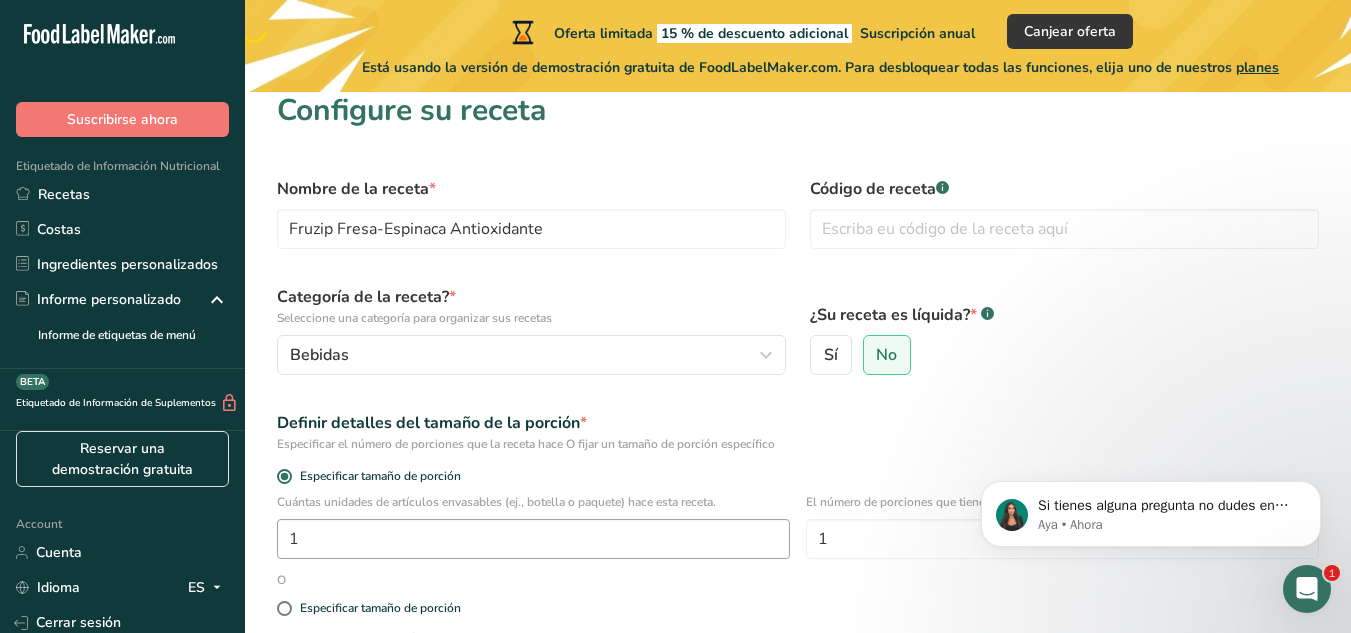 scroll, scrollTop: 19, scrollLeft: 0, axis: vertical 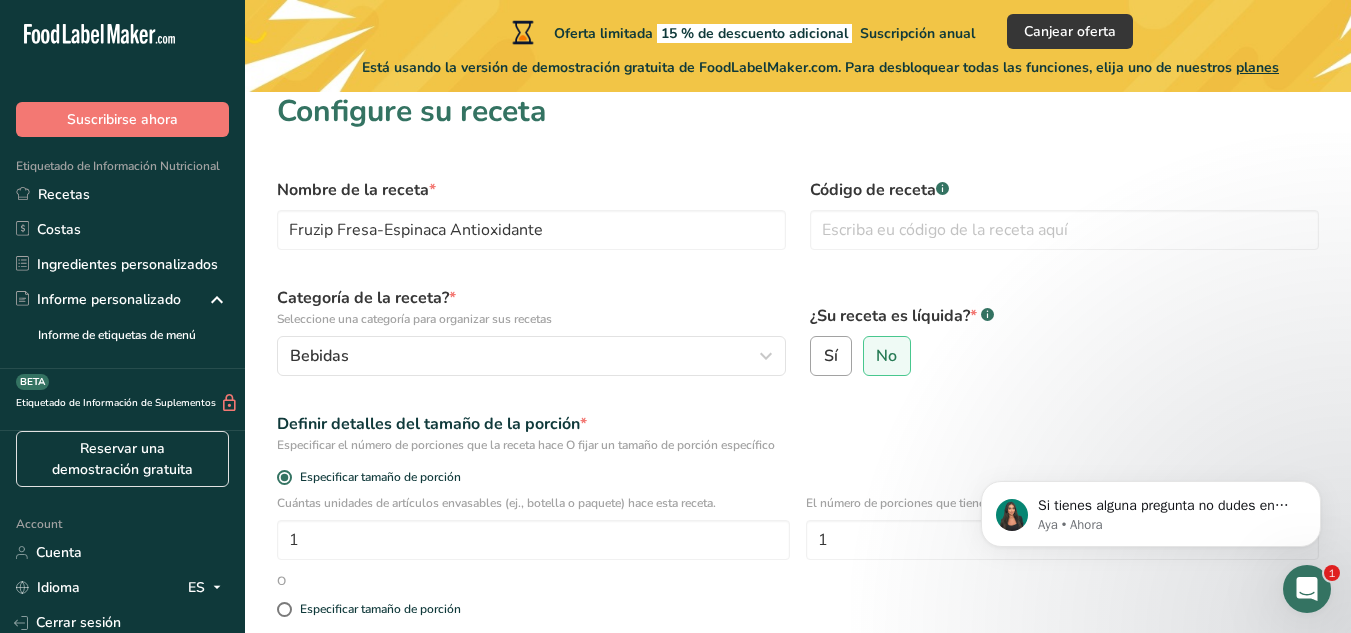 click on "Sí" at bounding box center (831, 356) 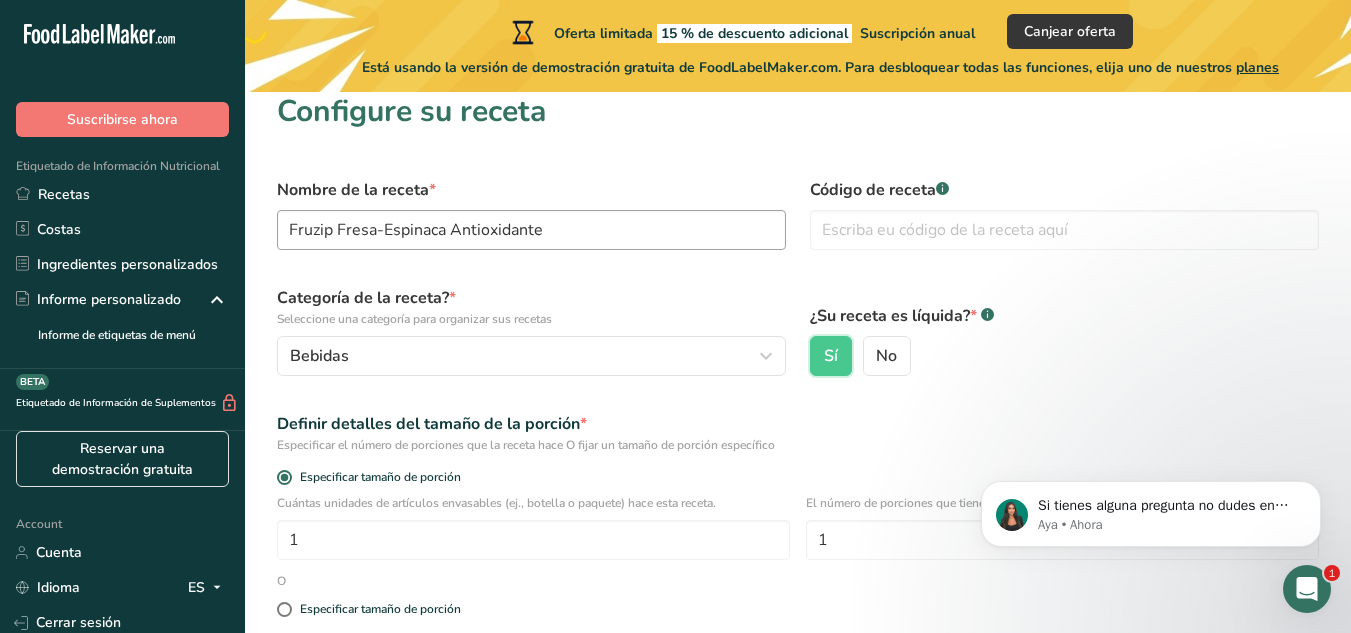 scroll, scrollTop: 0, scrollLeft: 0, axis: both 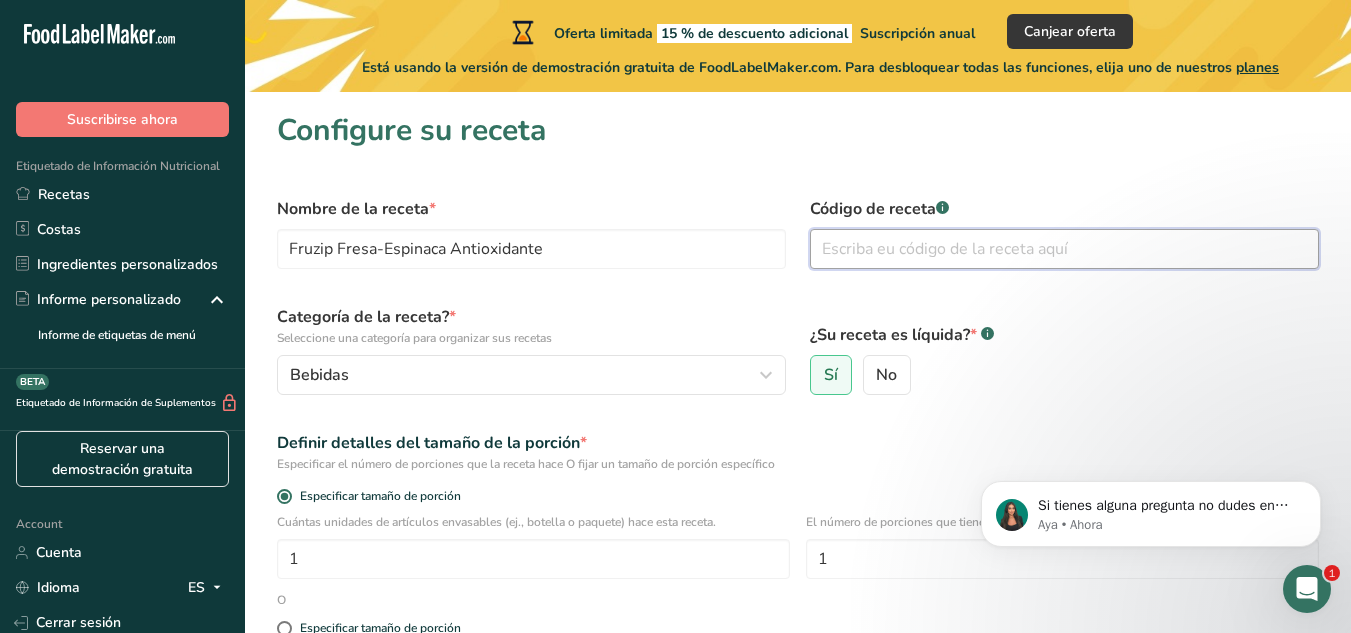 click at bounding box center (1064, 249) 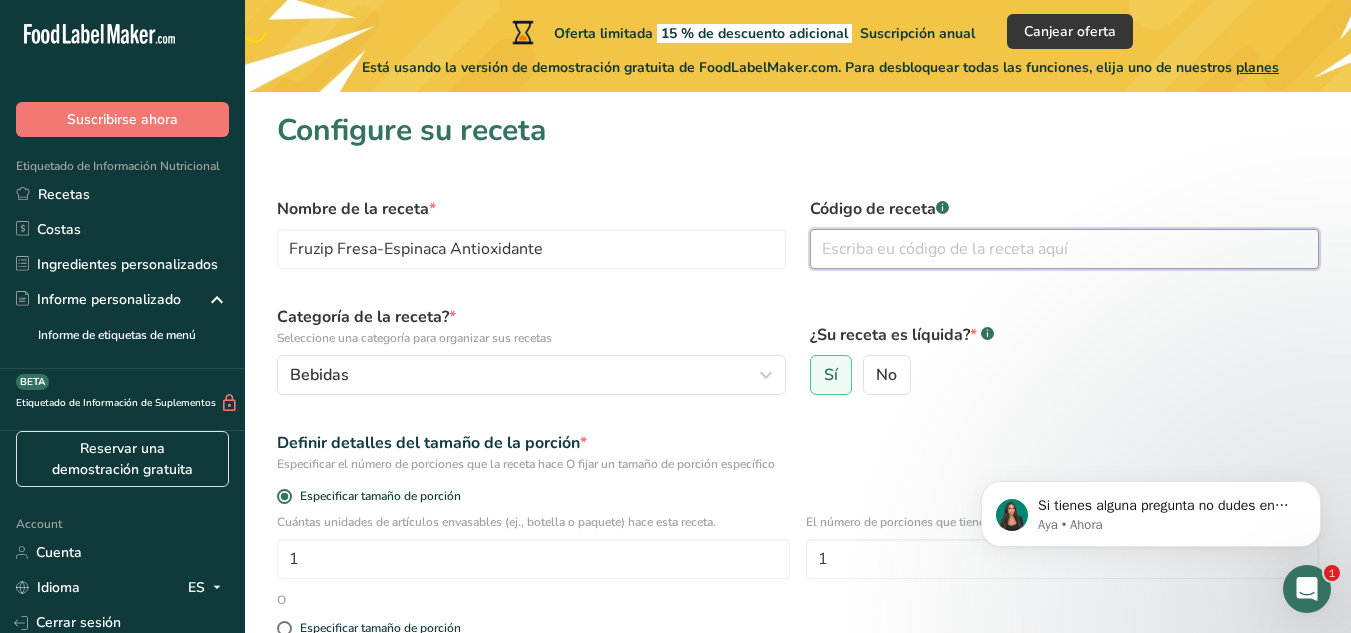 paste on "Ingredientes:  1 taza fresas  ½ taza espinaca fresca  ½ banana  ¼ taza yogur griego  1 cda avena o semillas  ½ taza agua o leche vegetal" 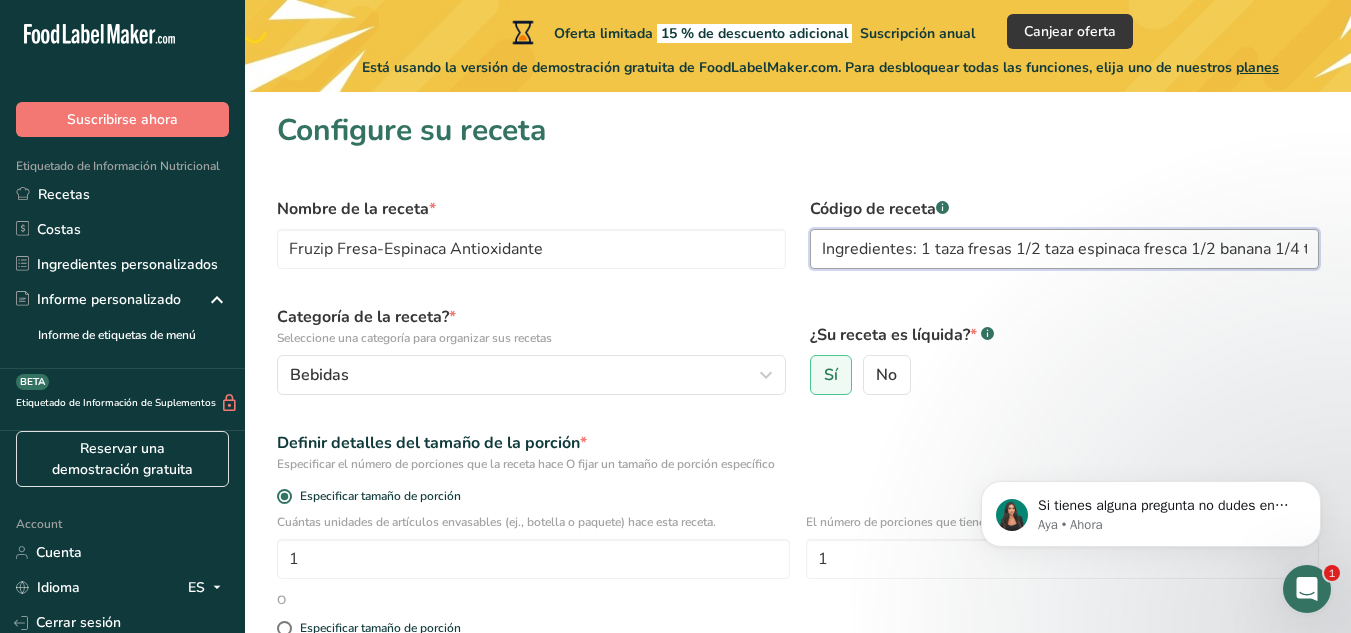 scroll, scrollTop: 0, scrollLeft: 489, axis: horizontal 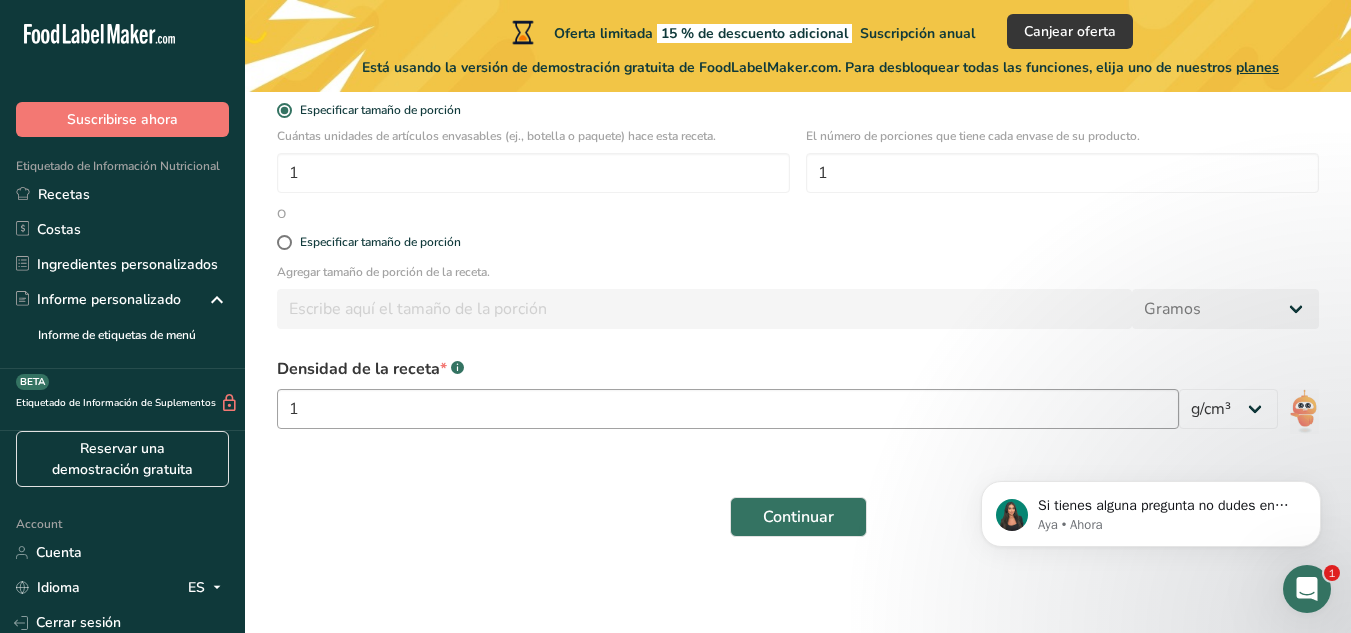 type on "Ingredientes:  1 taza fresas  ½ taza espinaca fresca  ½ banana  ¼ taza yogur griego  1 cda avena o semillas  ½ taza agua o leche vegetal" 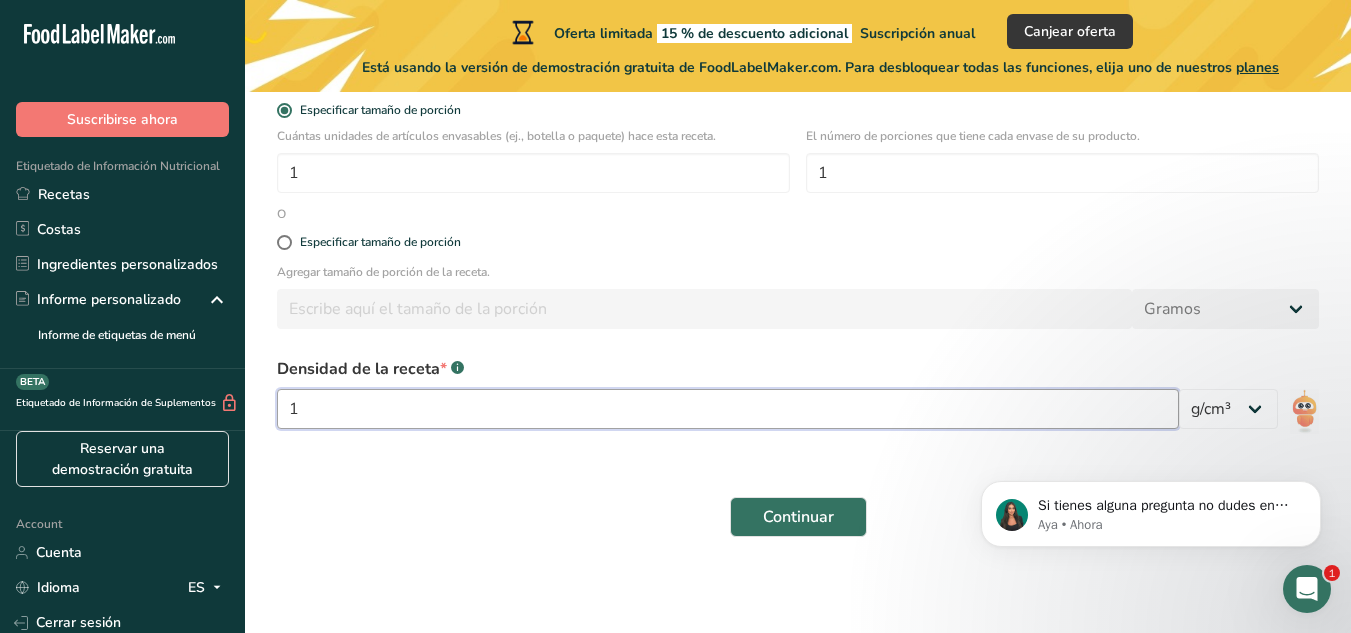 scroll, scrollTop: 0, scrollLeft: 0, axis: both 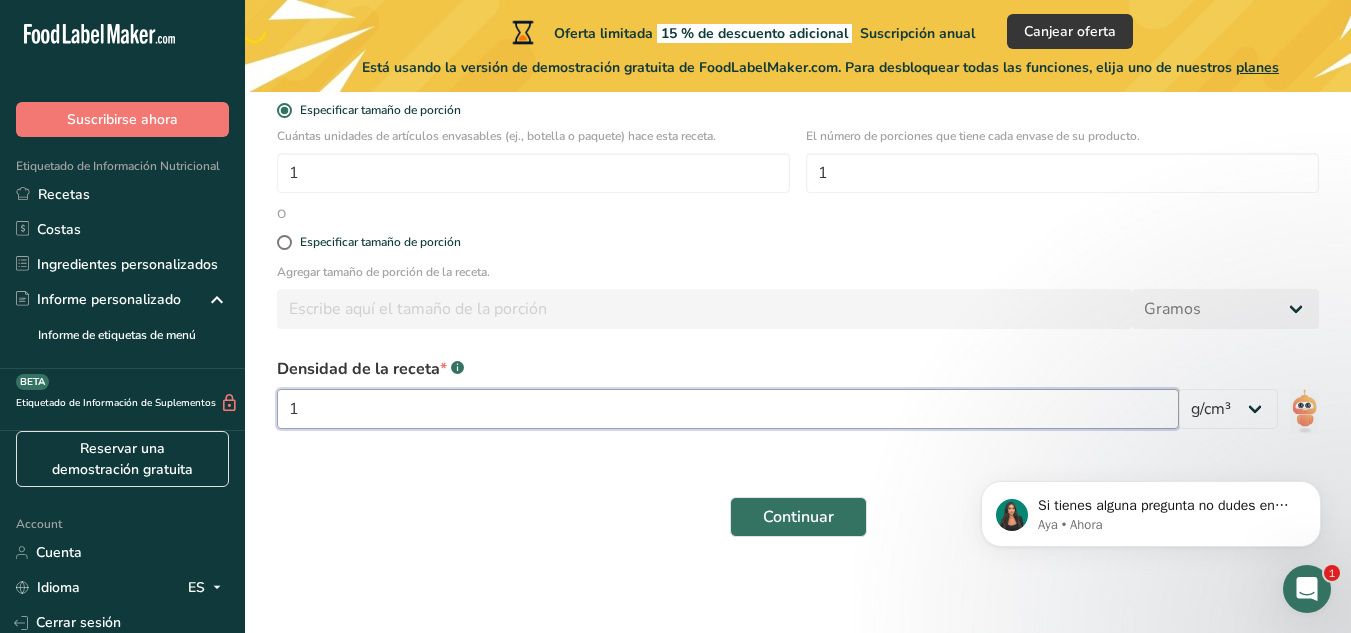 click on "1" at bounding box center [728, 409] 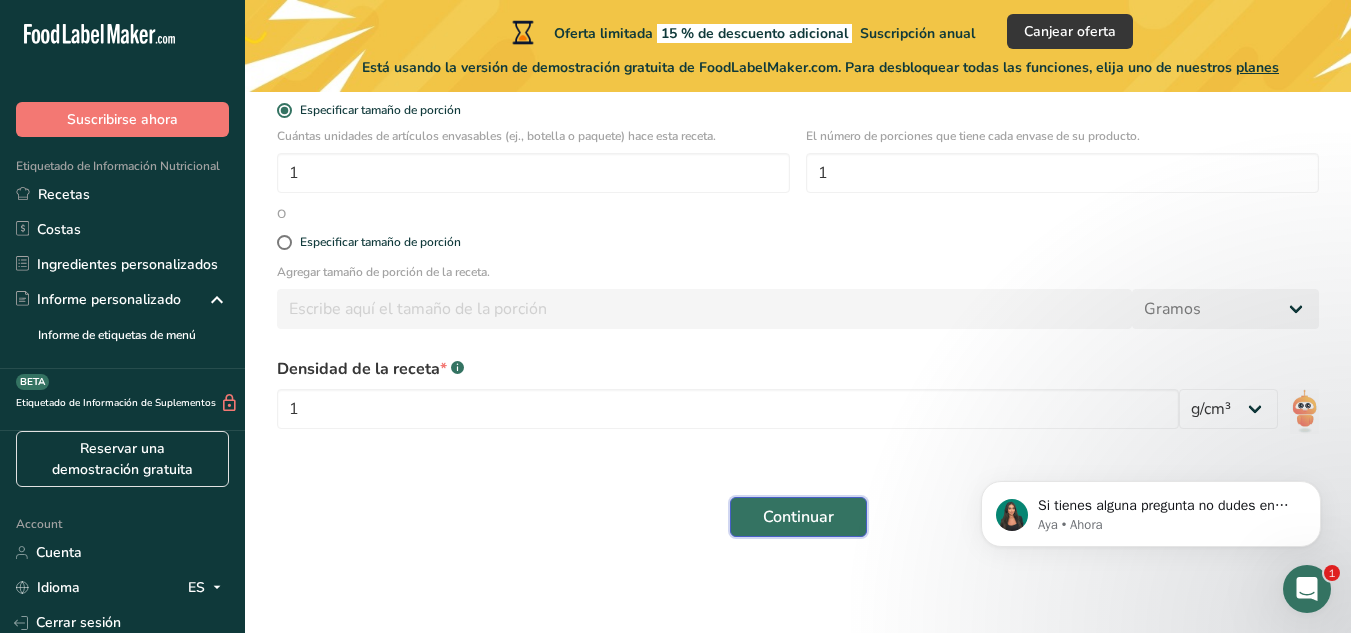 click on "Continuar" at bounding box center [798, 517] 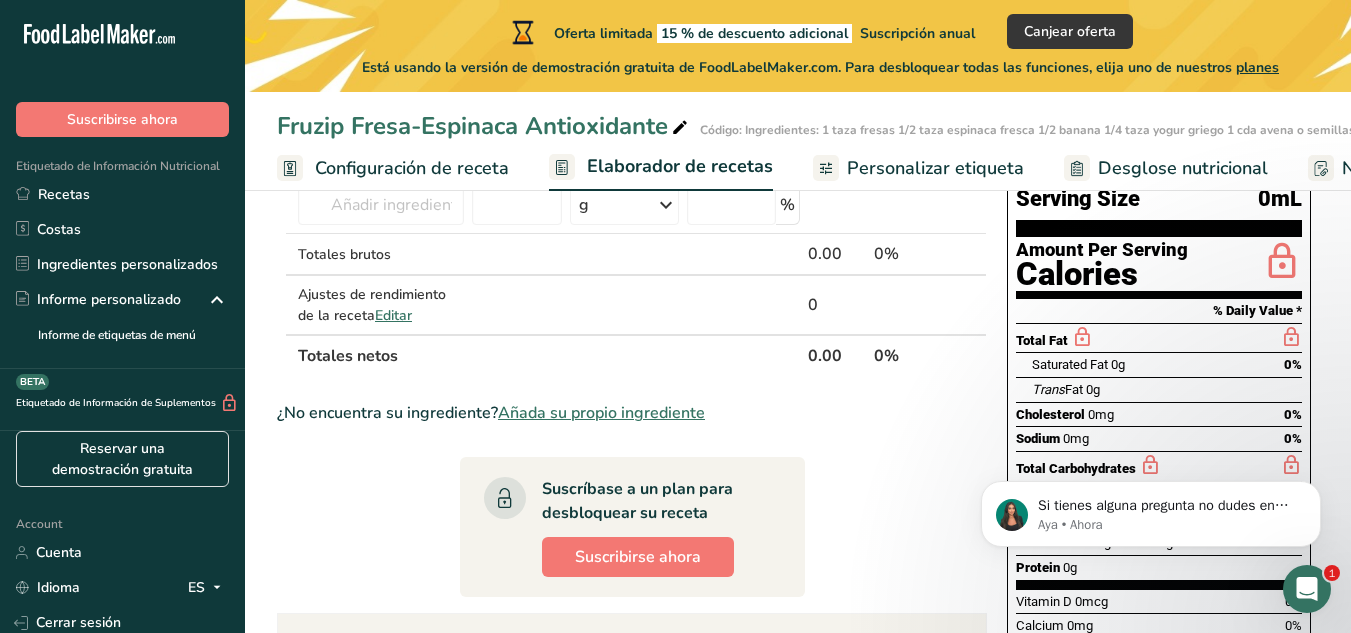 scroll, scrollTop: 173, scrollLeft: 0, axis: vertical 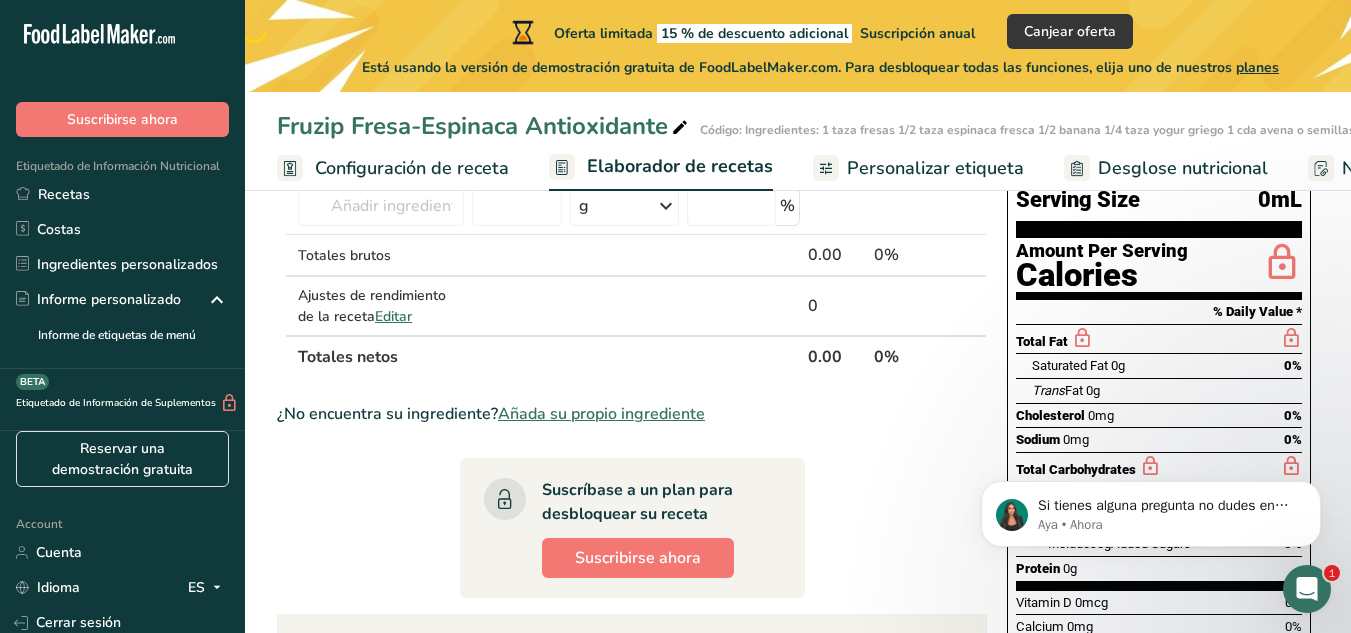 drag, startPoint x: 1163, startPoint y: 328, endPoint x: 1177, endPoint y: 412, distance: 85.158676 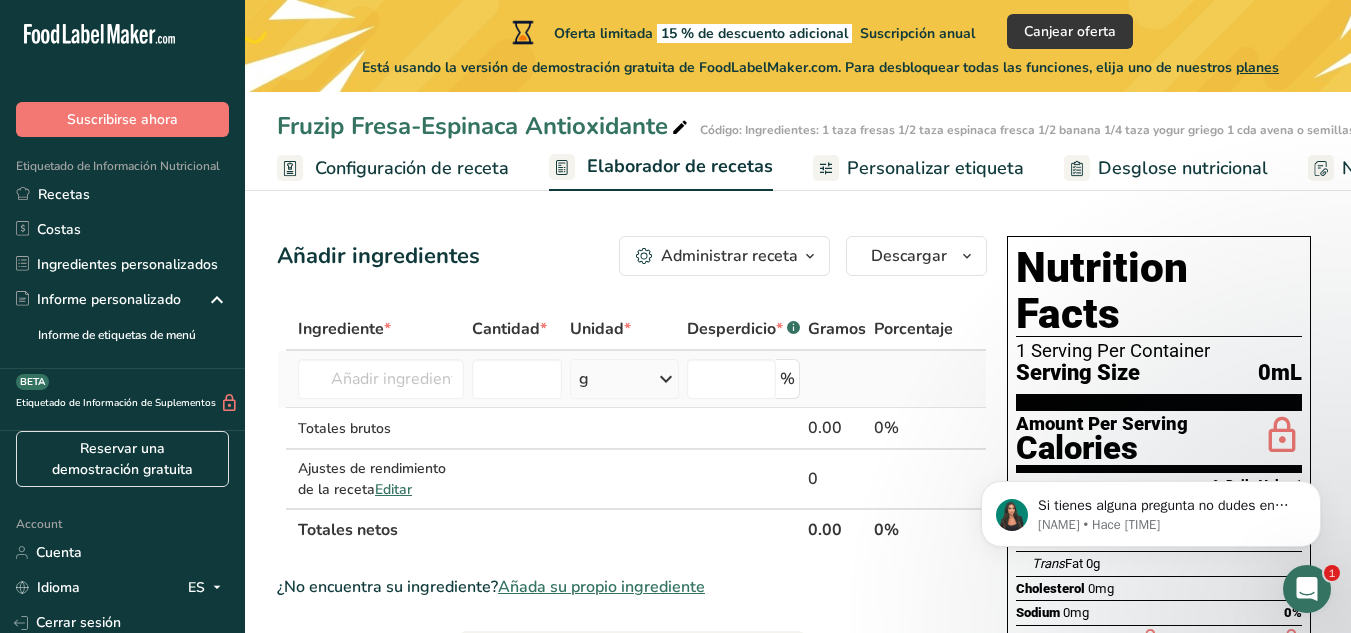 scroll, scrollTop: 37, scrollLeft: 0, axis: vertical 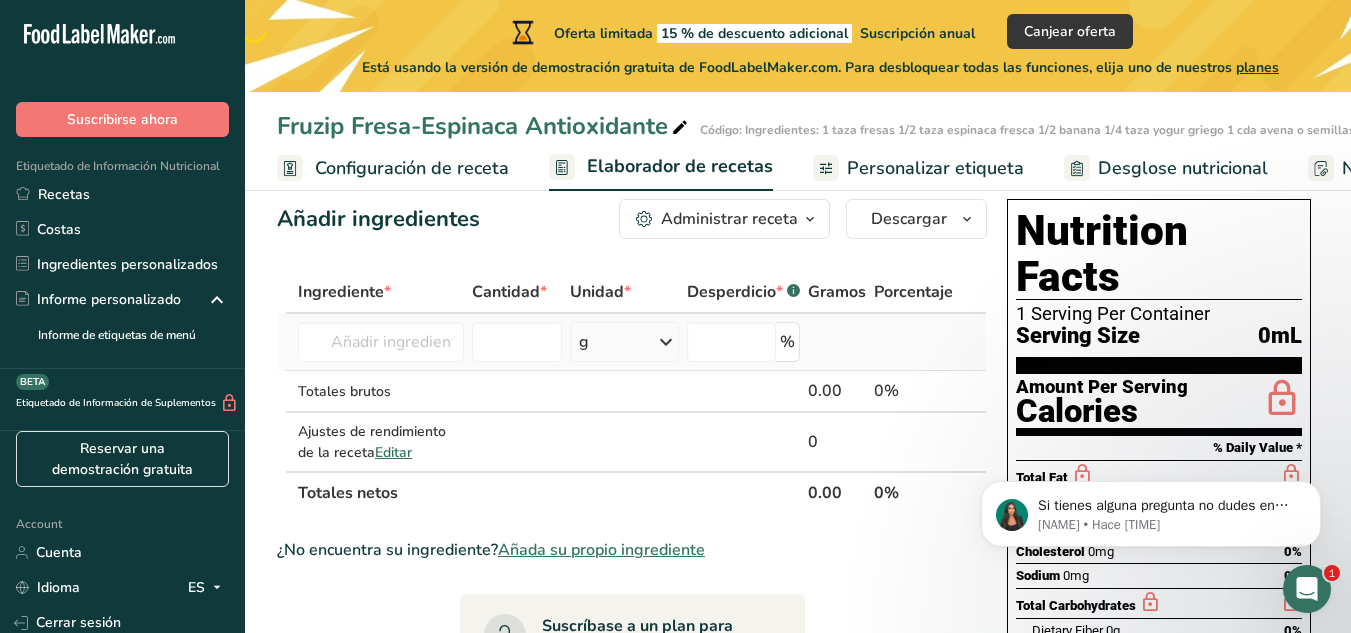 drag, startPoint x: 686, startPoint y: 364, endPoint x: 660, endPoint y: 350, distance: 29.529646 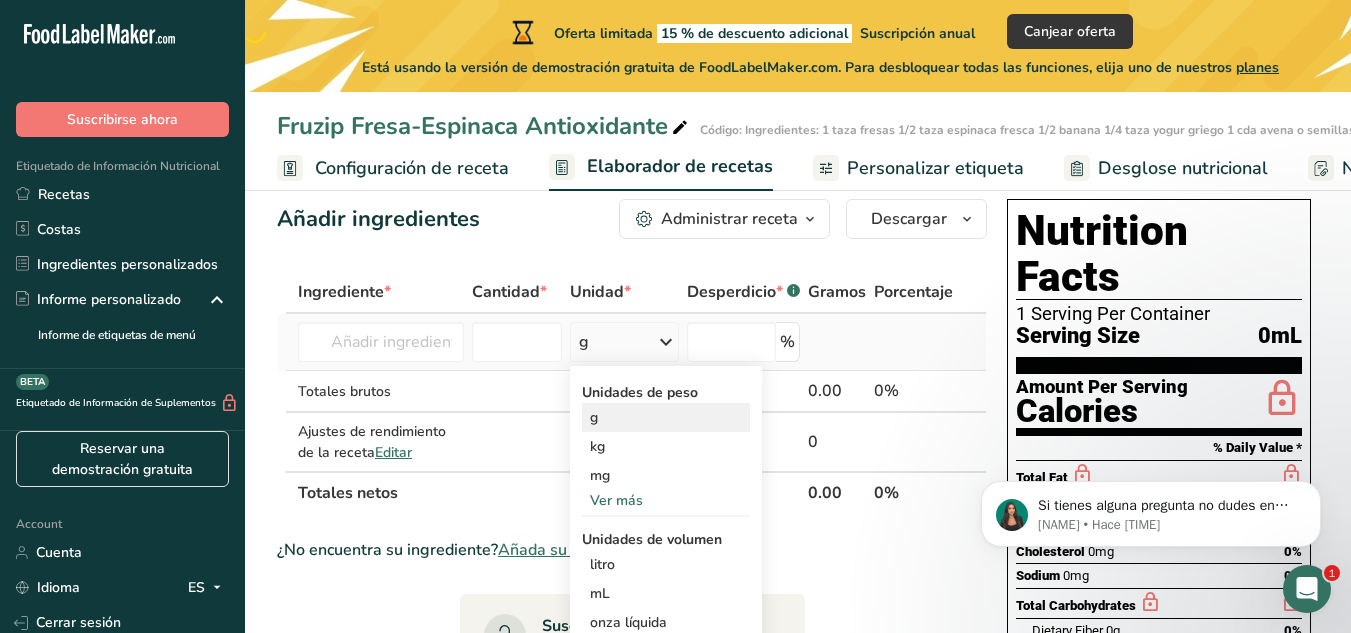 drag, startPoint x: 660, startPoint y: 350, endPoint x: 638, endPoint y: 423, distance: 76.243034 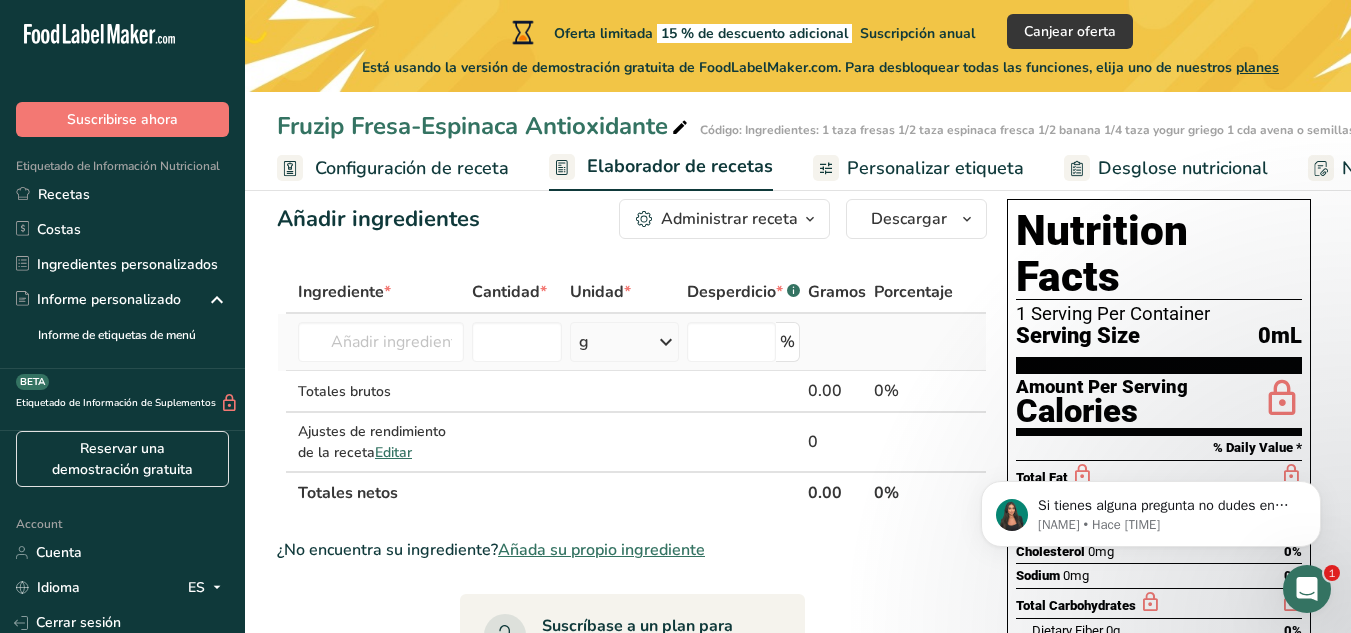 click at bounding box center [624, 442] 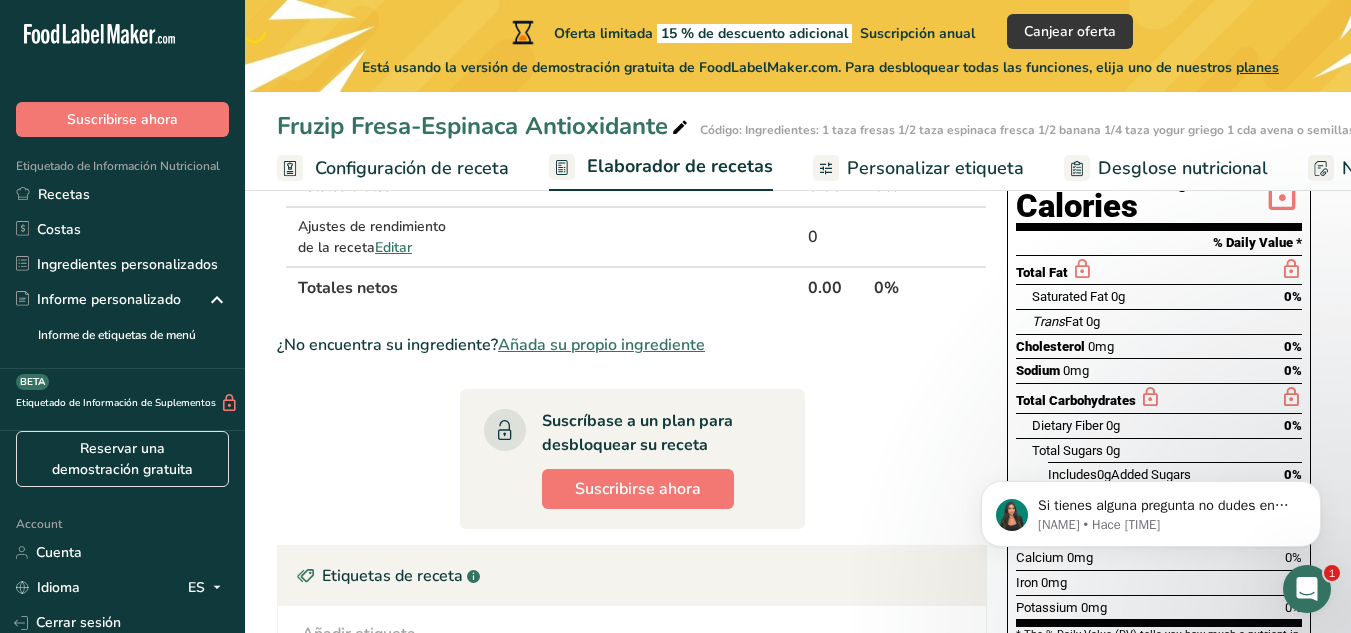 scroll, scrollTop: 240, scrollLeft: 0, axis: vertical 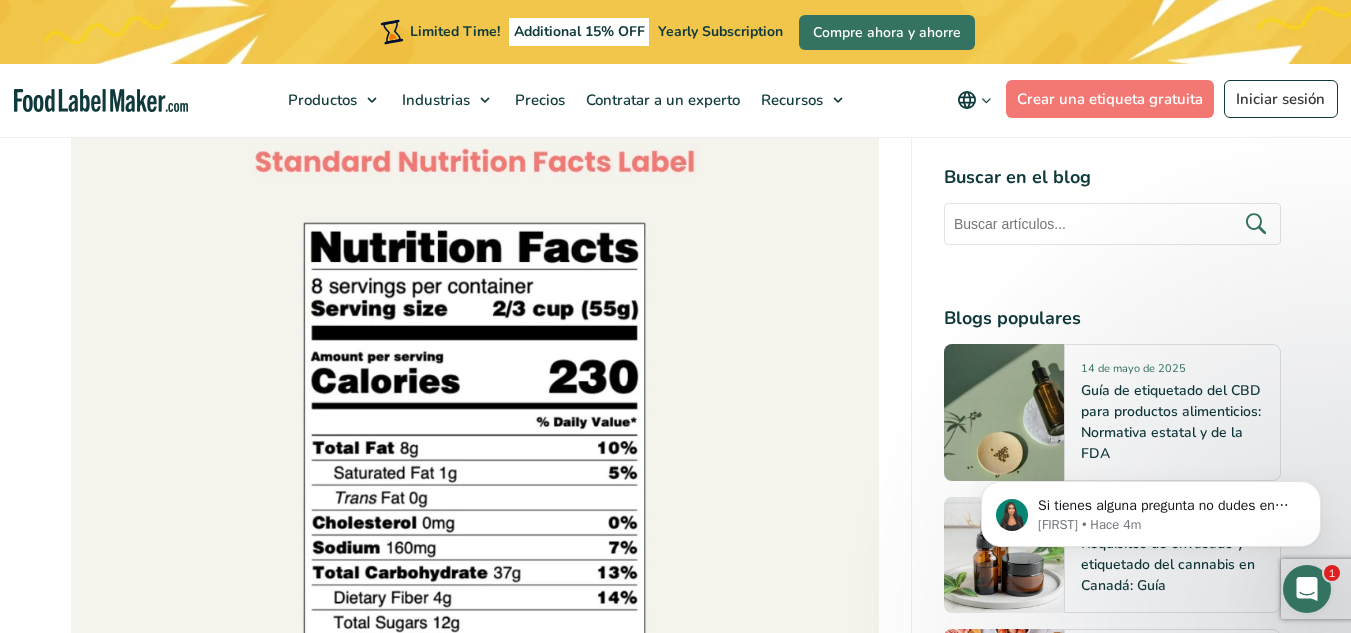 click at bounding box center [475, 505] 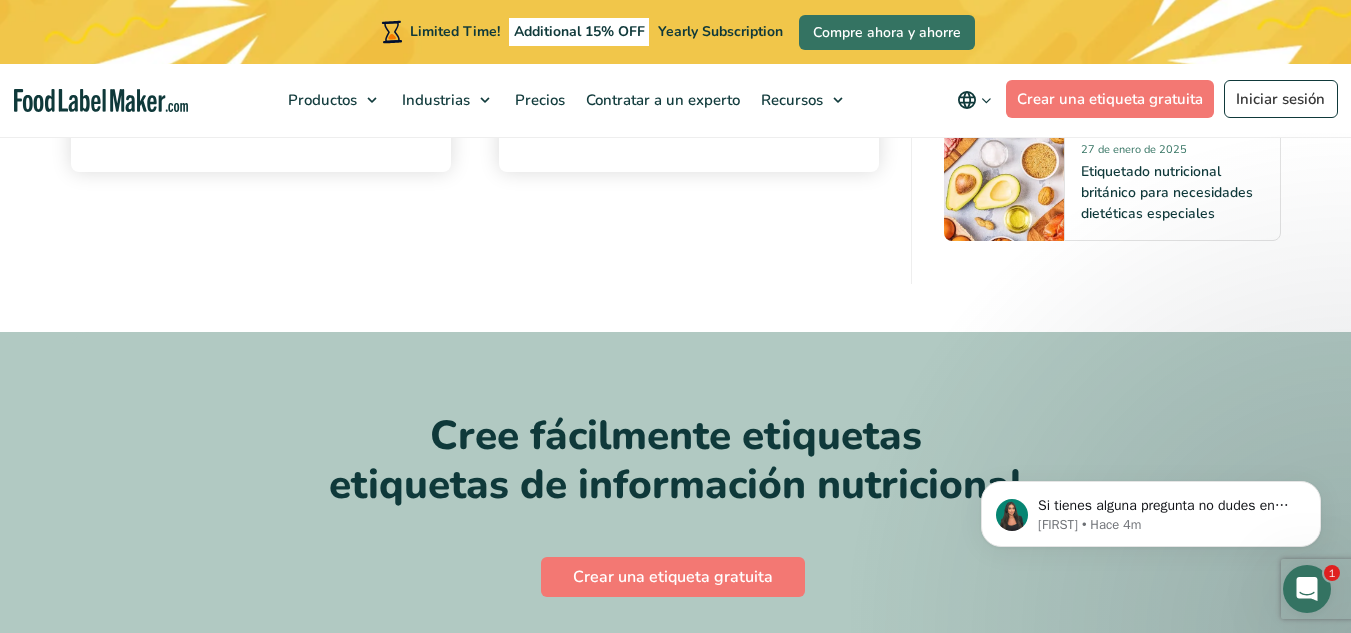 scroll, scrollTop: 13257, scrollLeft: 0, axis: vertical 